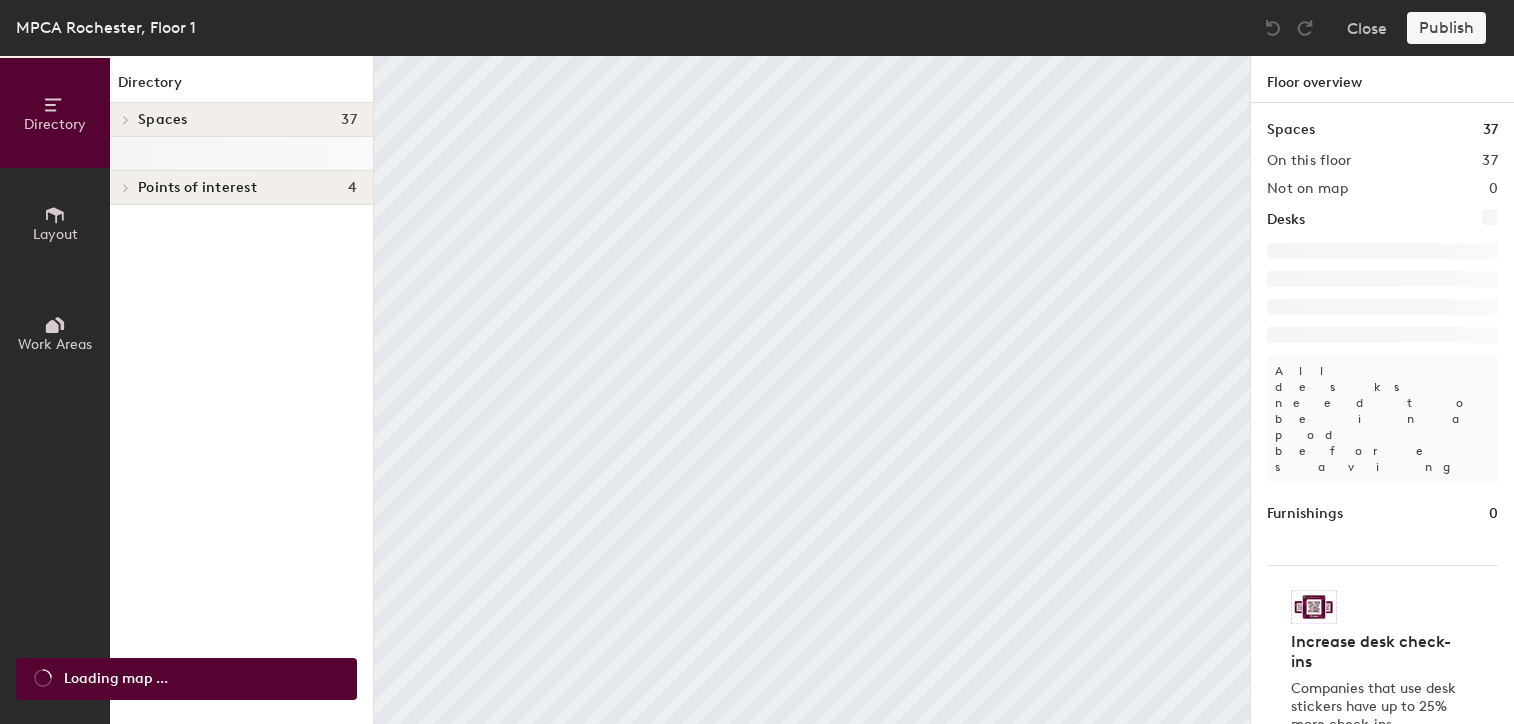 scroll, scrollTop: 0, scrollLeft: 0, axis: both 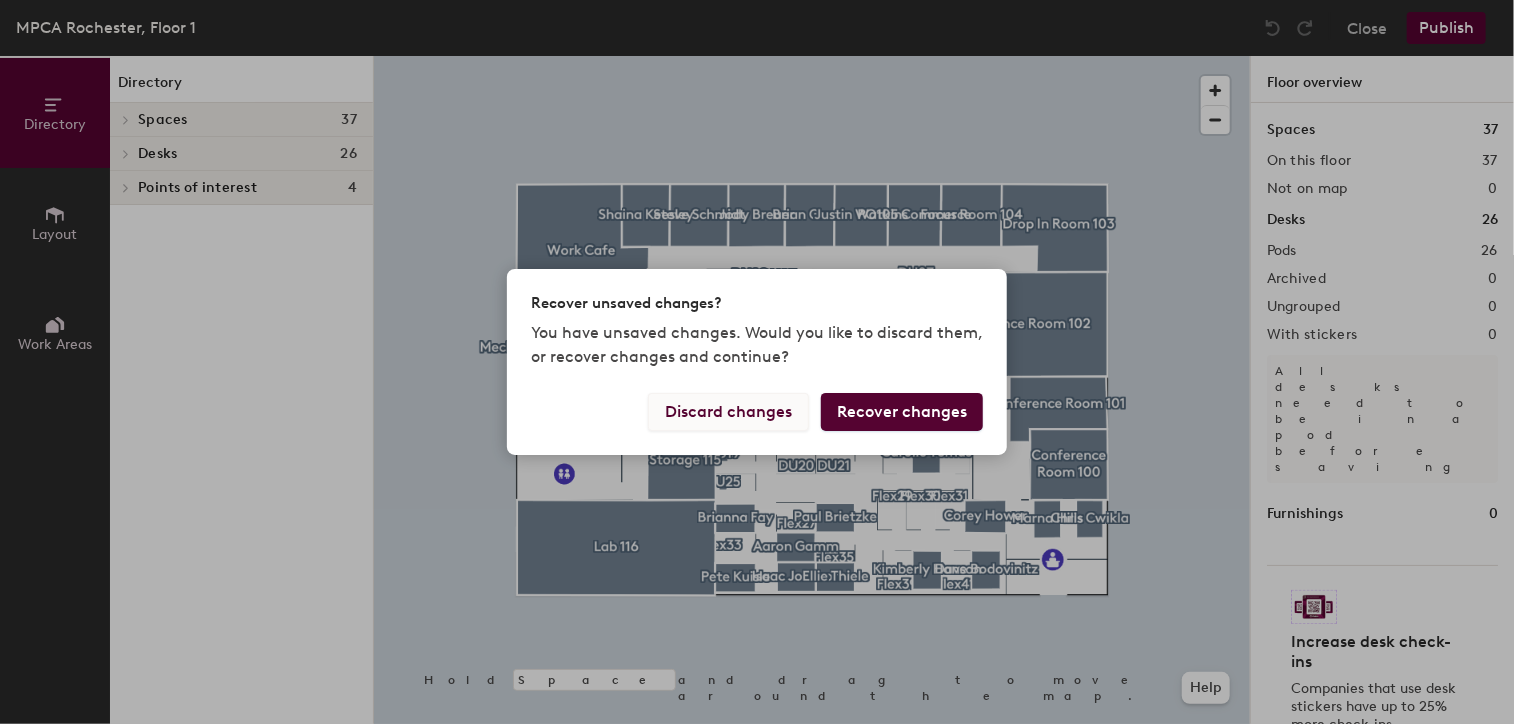 click on "Discard changes" at bounding box center (728, 412) 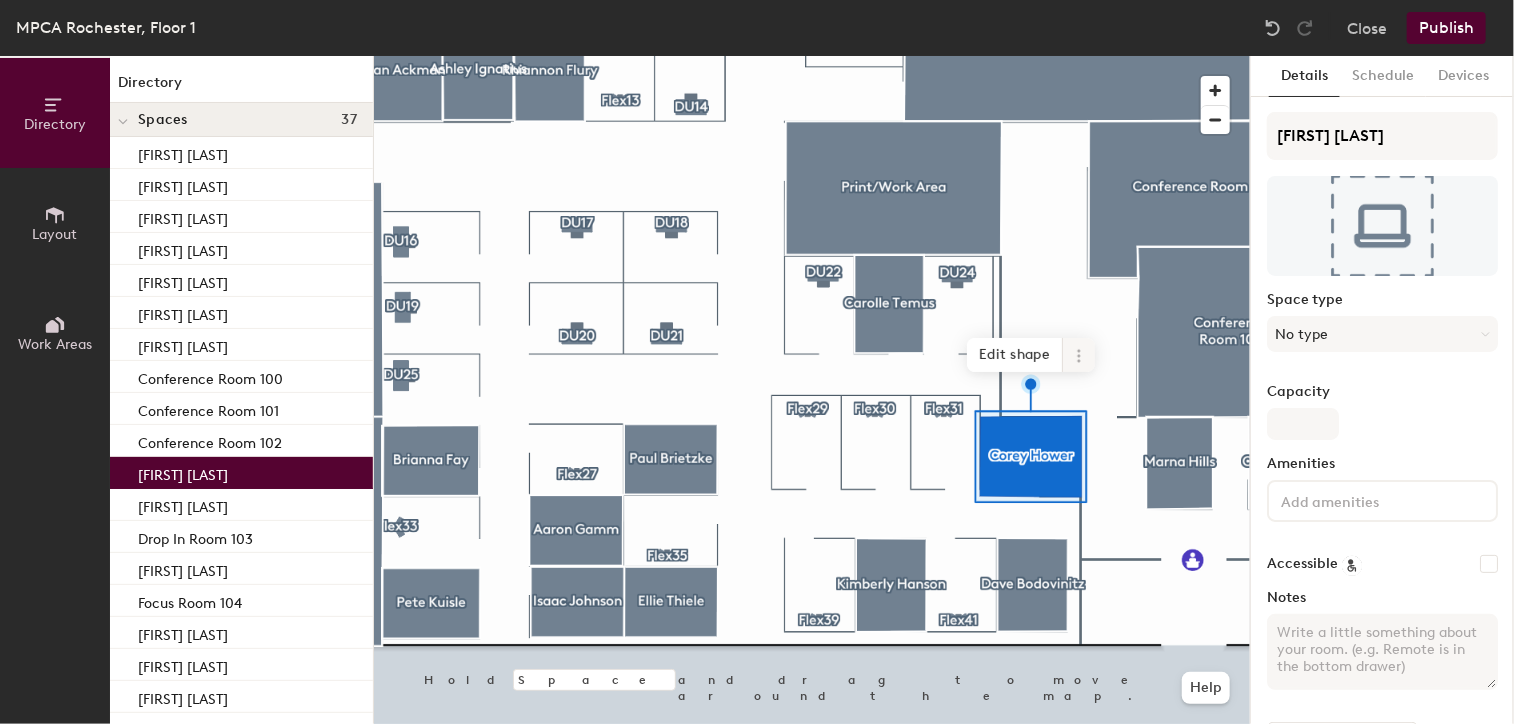 click at bounding box center [1079, 356] 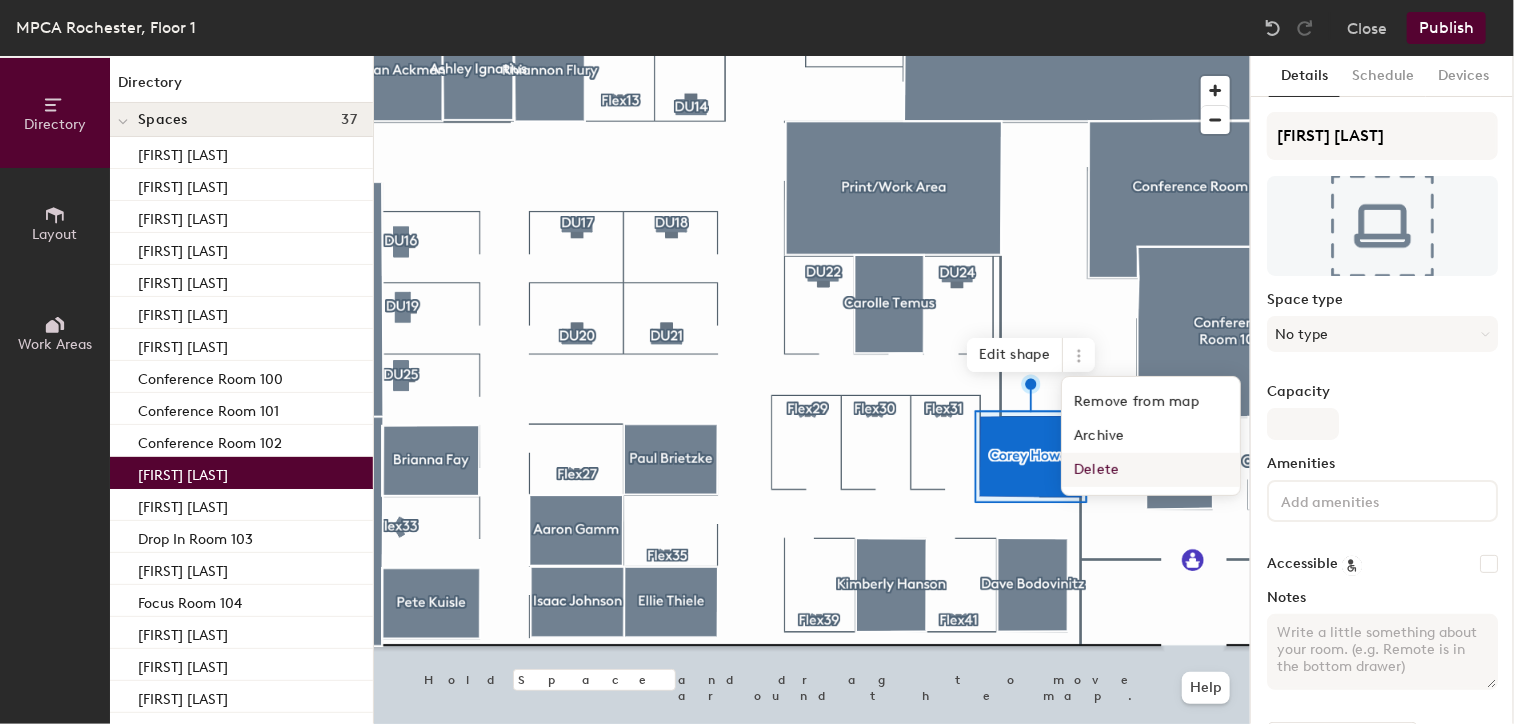 click on "Delete" at bounding box center [1151, 470] 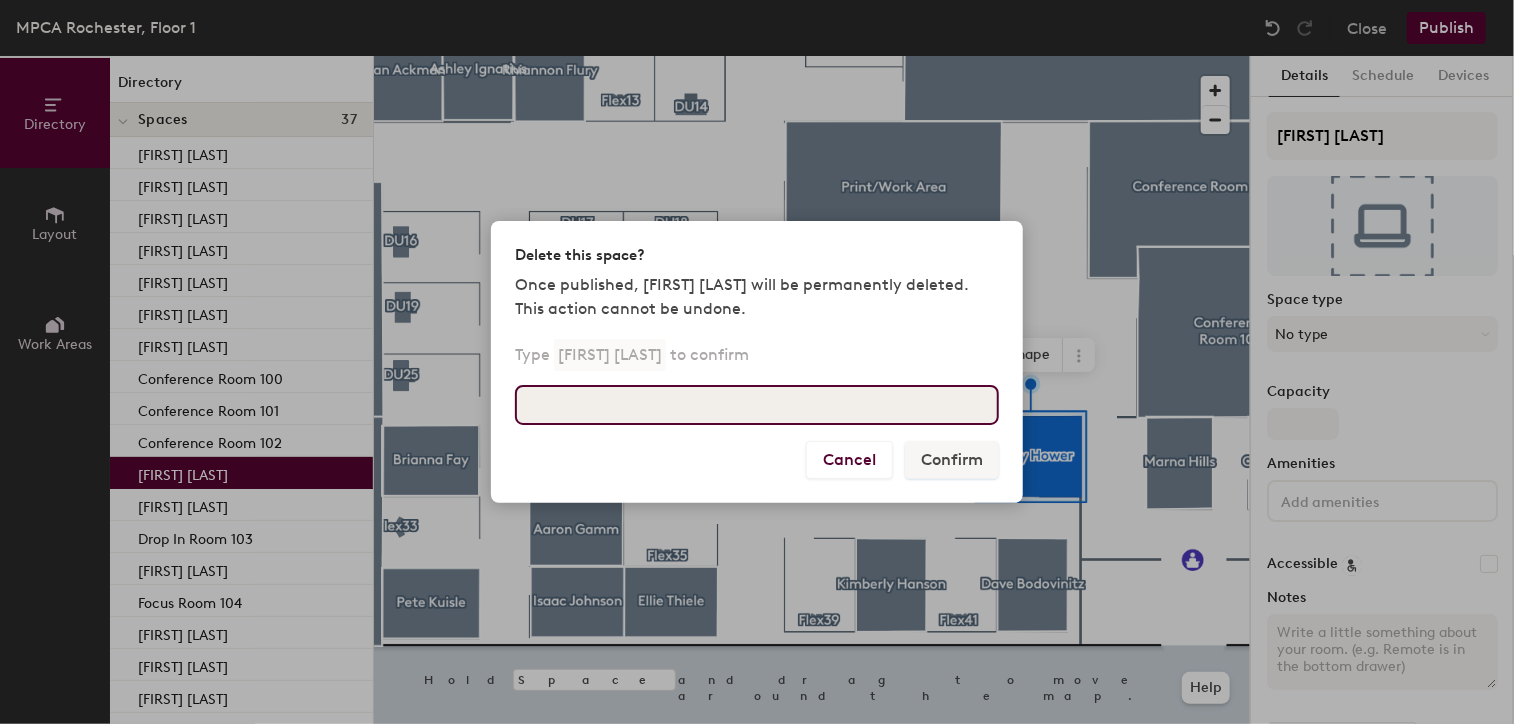 click at bounding box center (757, 405) 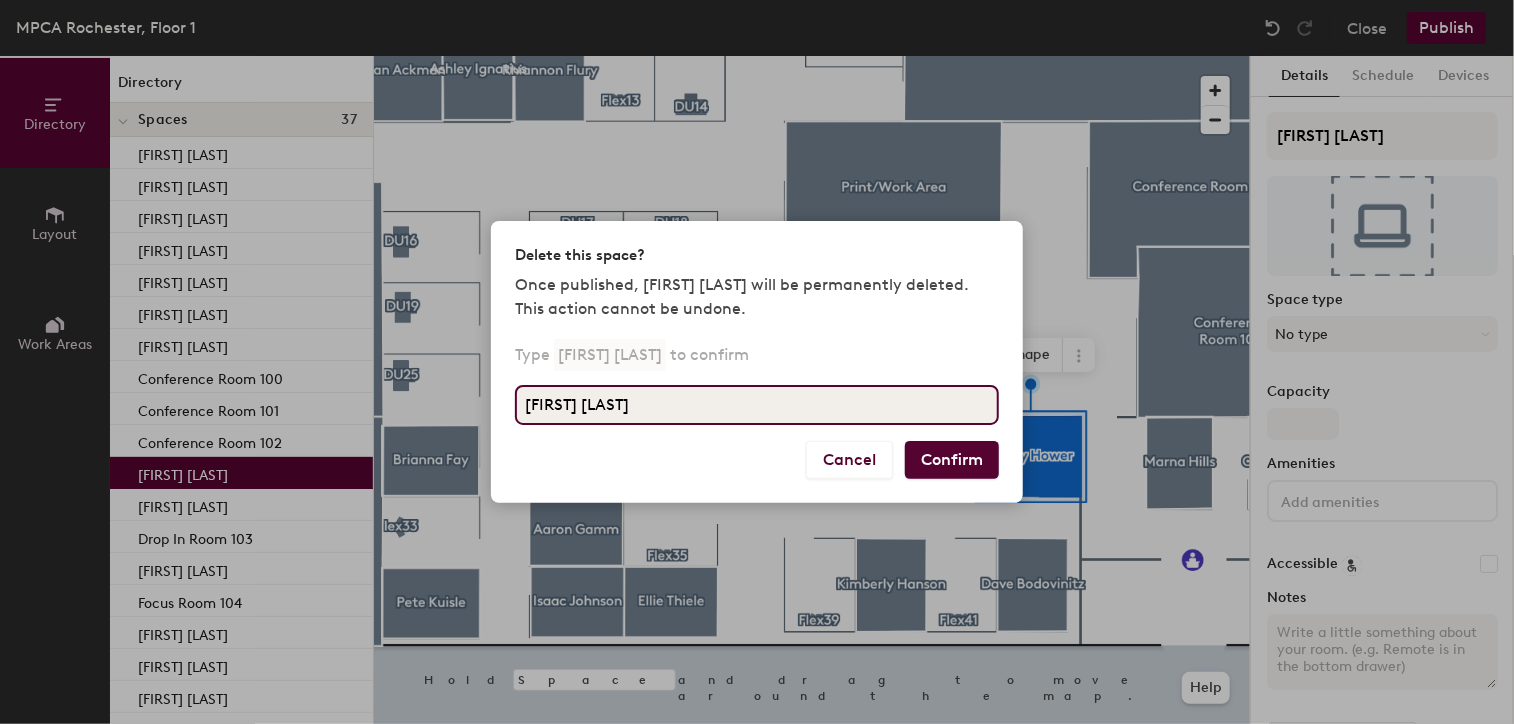 type on "[FIRST] [LAST]" 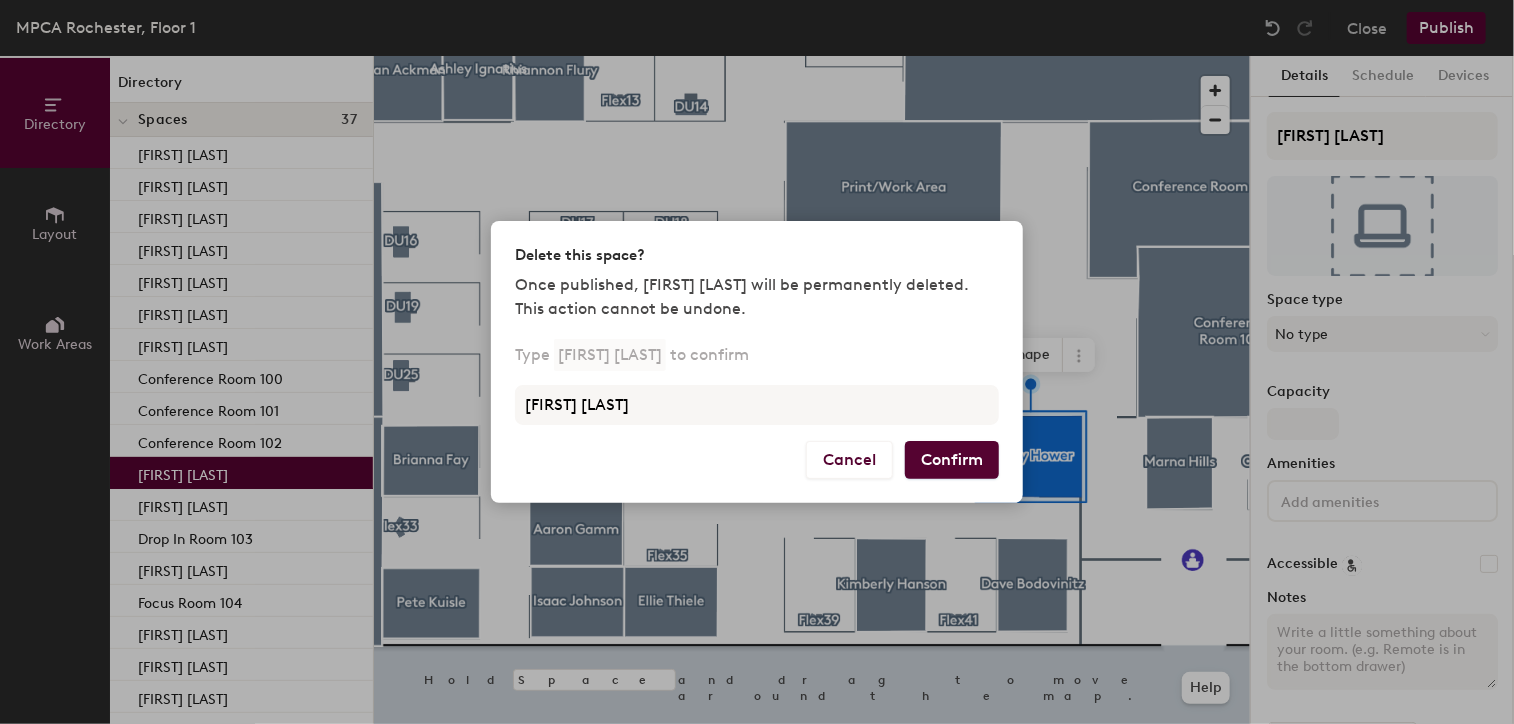 click on "Confirm" at bounding box center [952, 460] 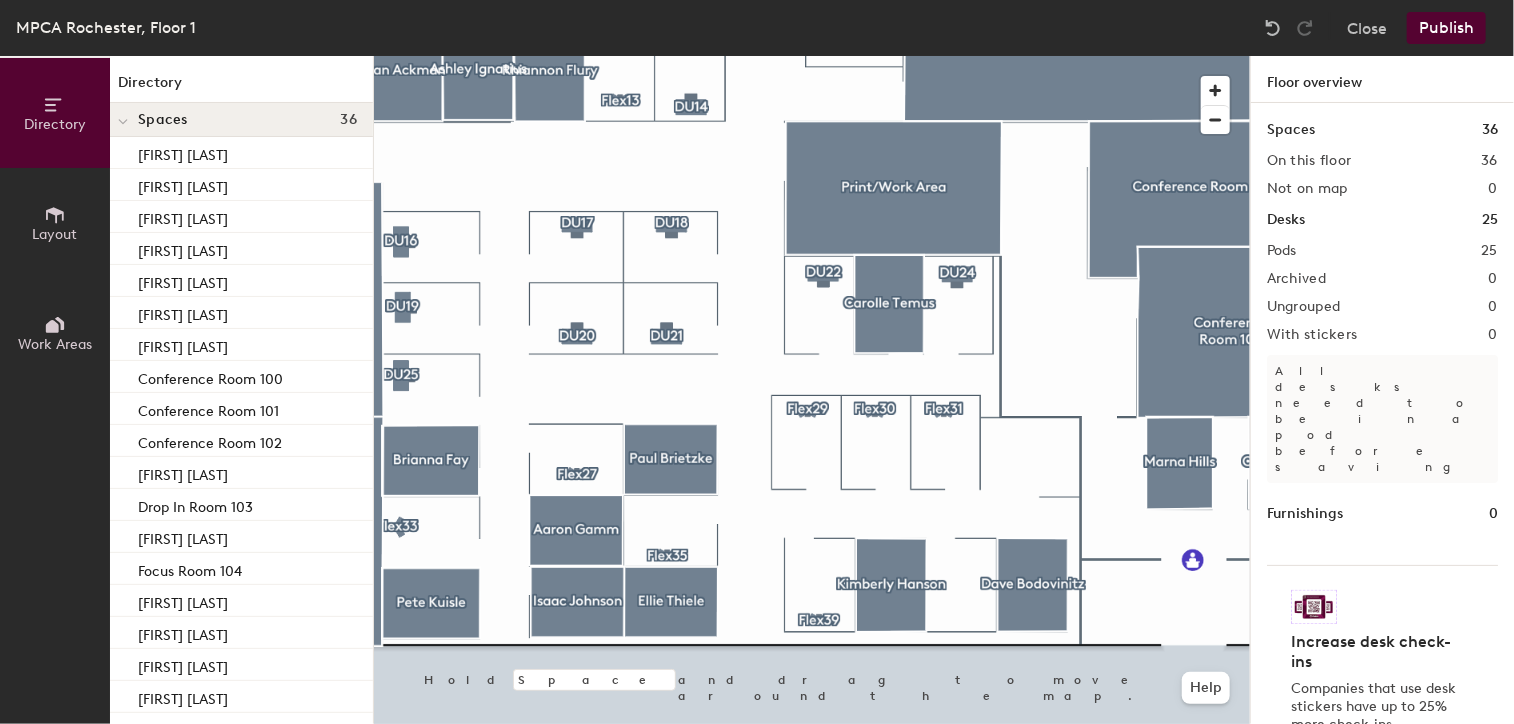 click on "Layout" at bounding box center (55, 223) 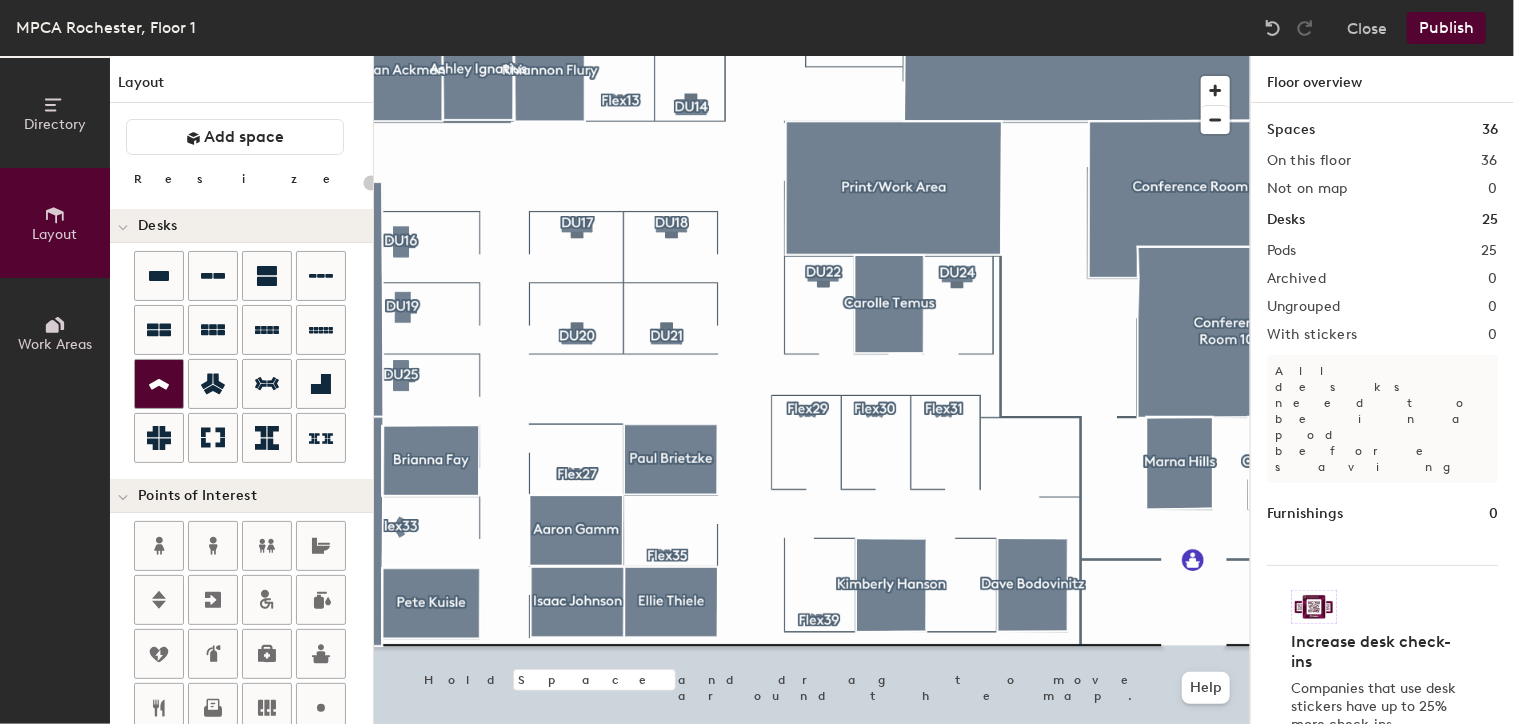 click at bounding box center [159, 276] 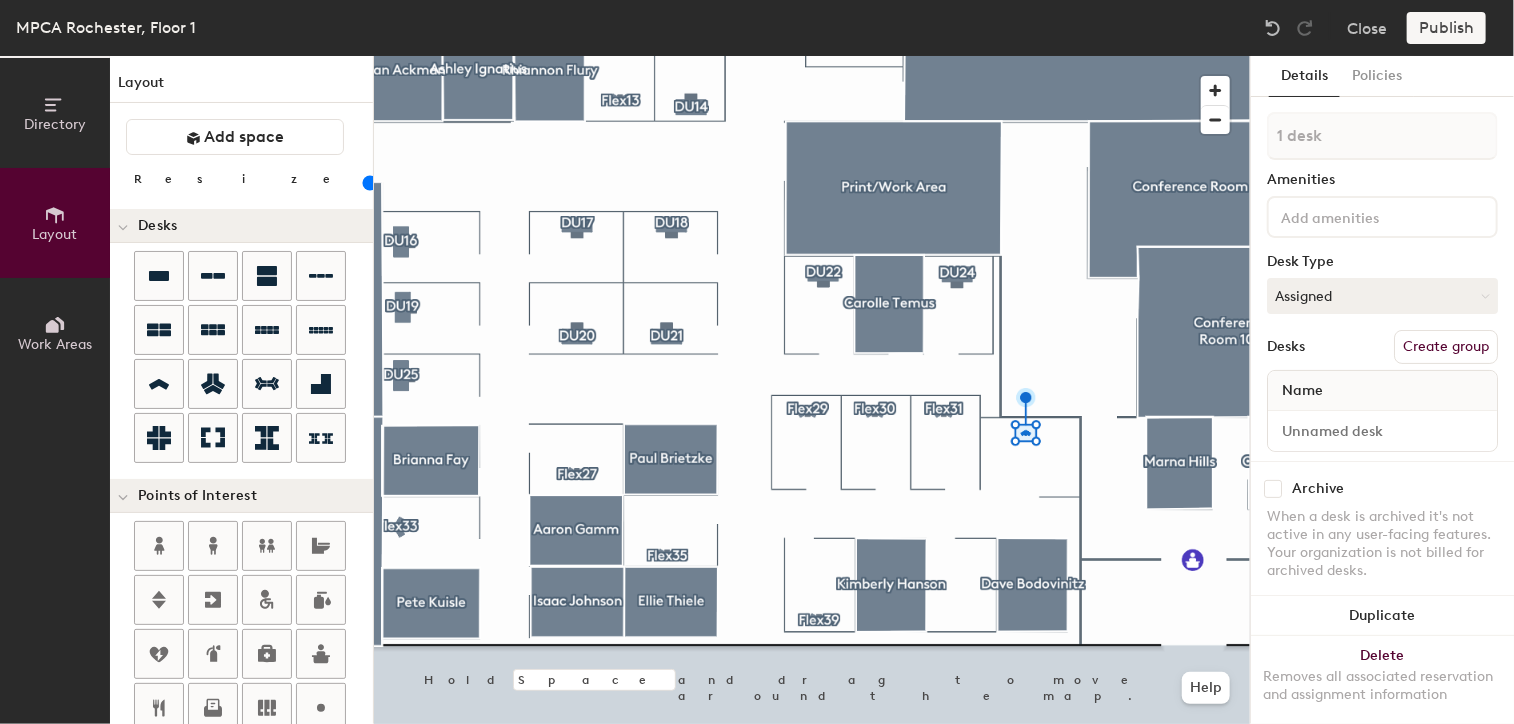 drag, startPoint x: 203, startPoint y: 182, endPoint x: 189, endPoint y: 187, distance: 14.866069 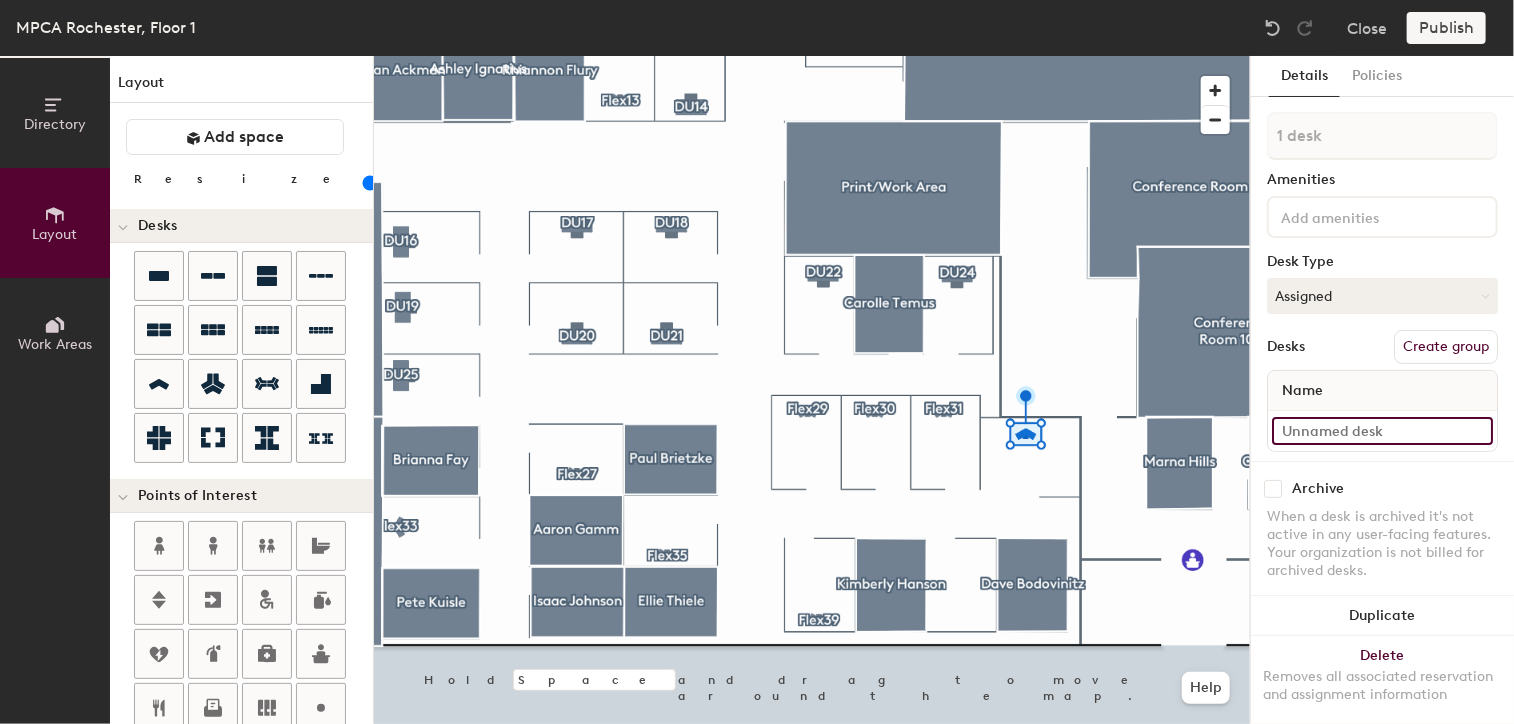 click at bounding box center [1382, 431] 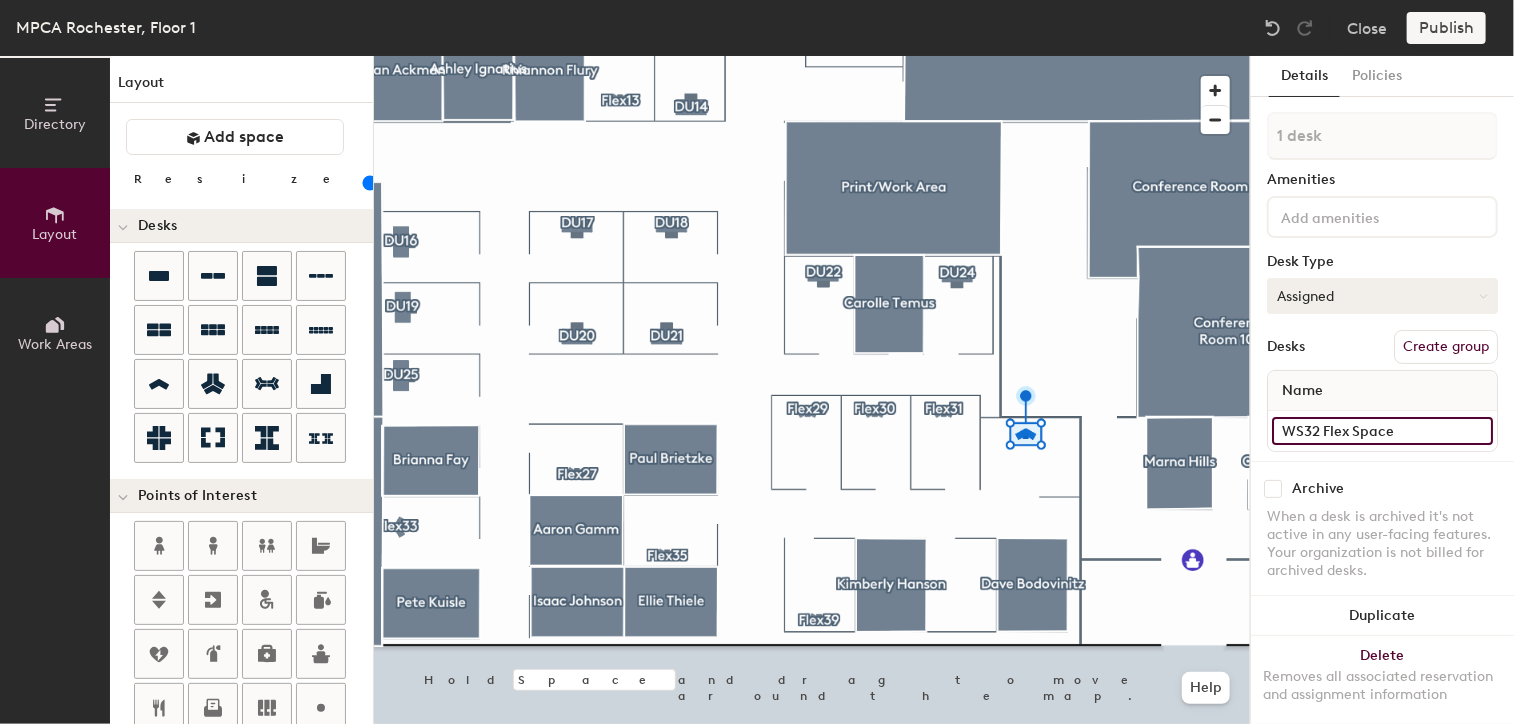 type on "WS32 Flex Space" 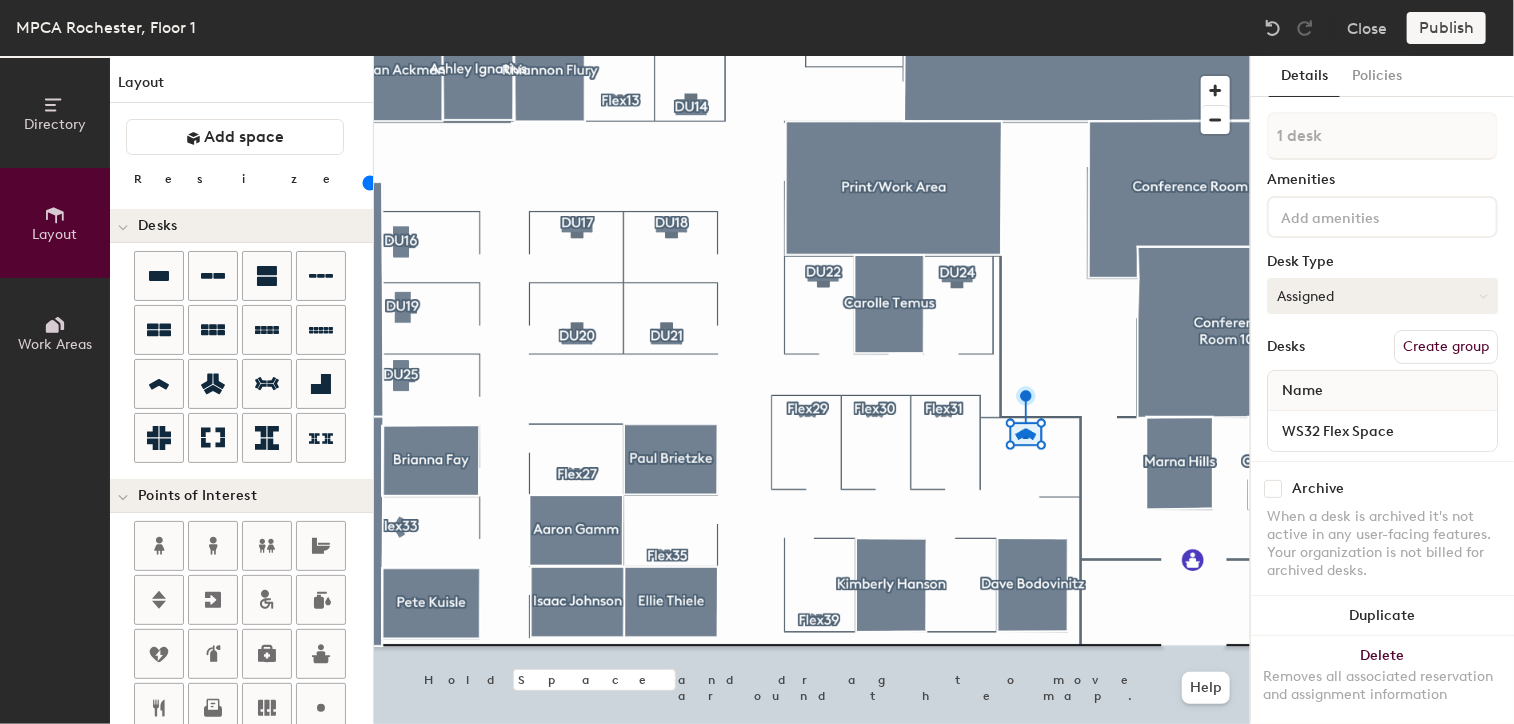 click on "Assigned" at bounding box center [1382, 296] 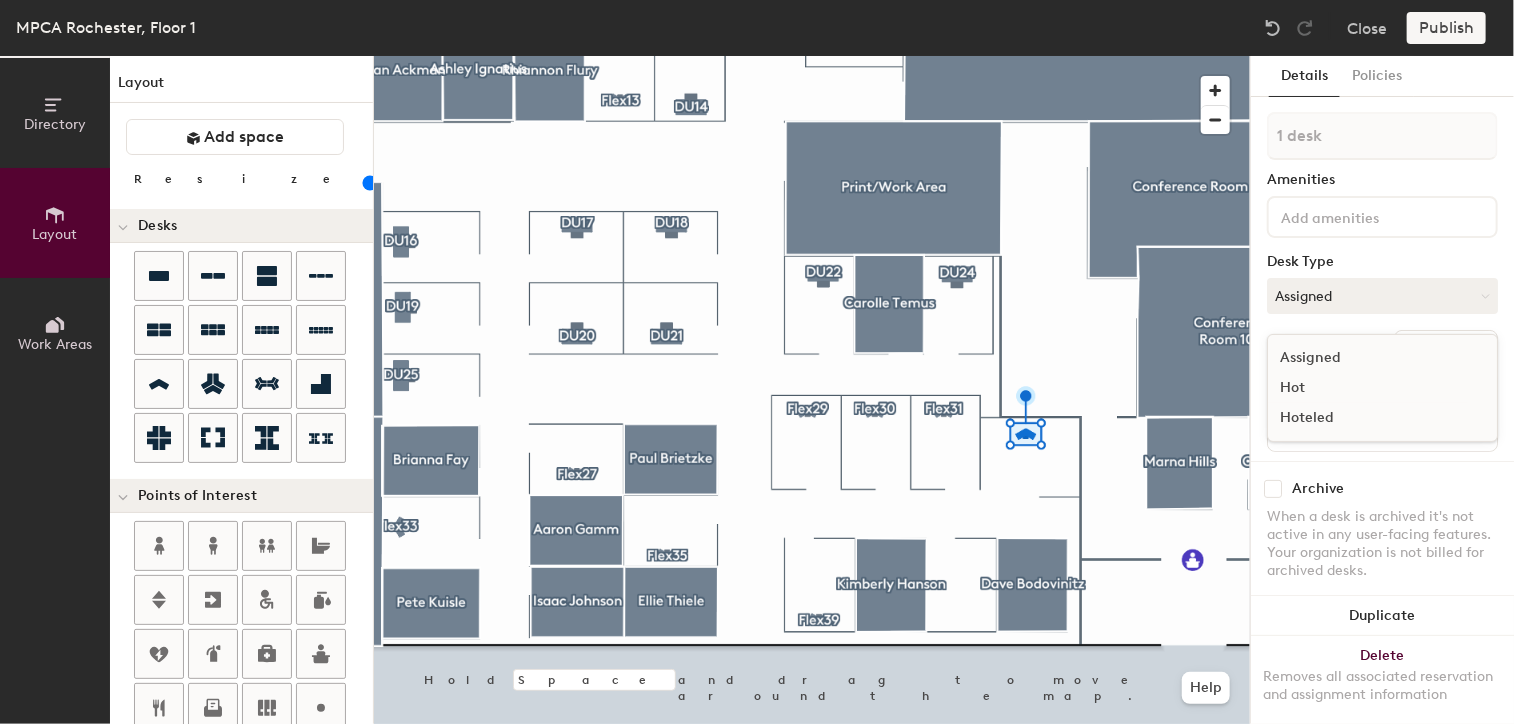 click on "Hot" at bounding box center [1368, 388] 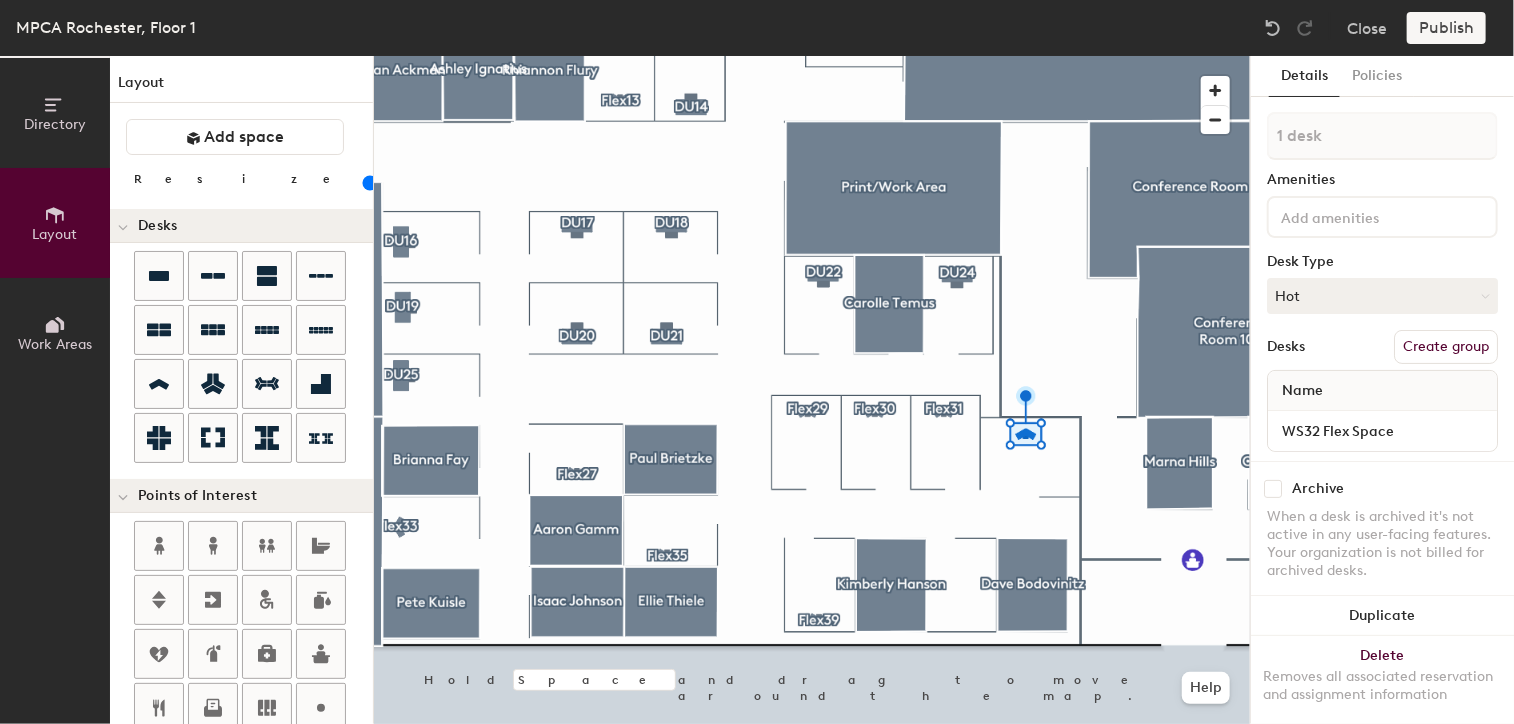 click on "Create group" at bounding box center (1446, 347) 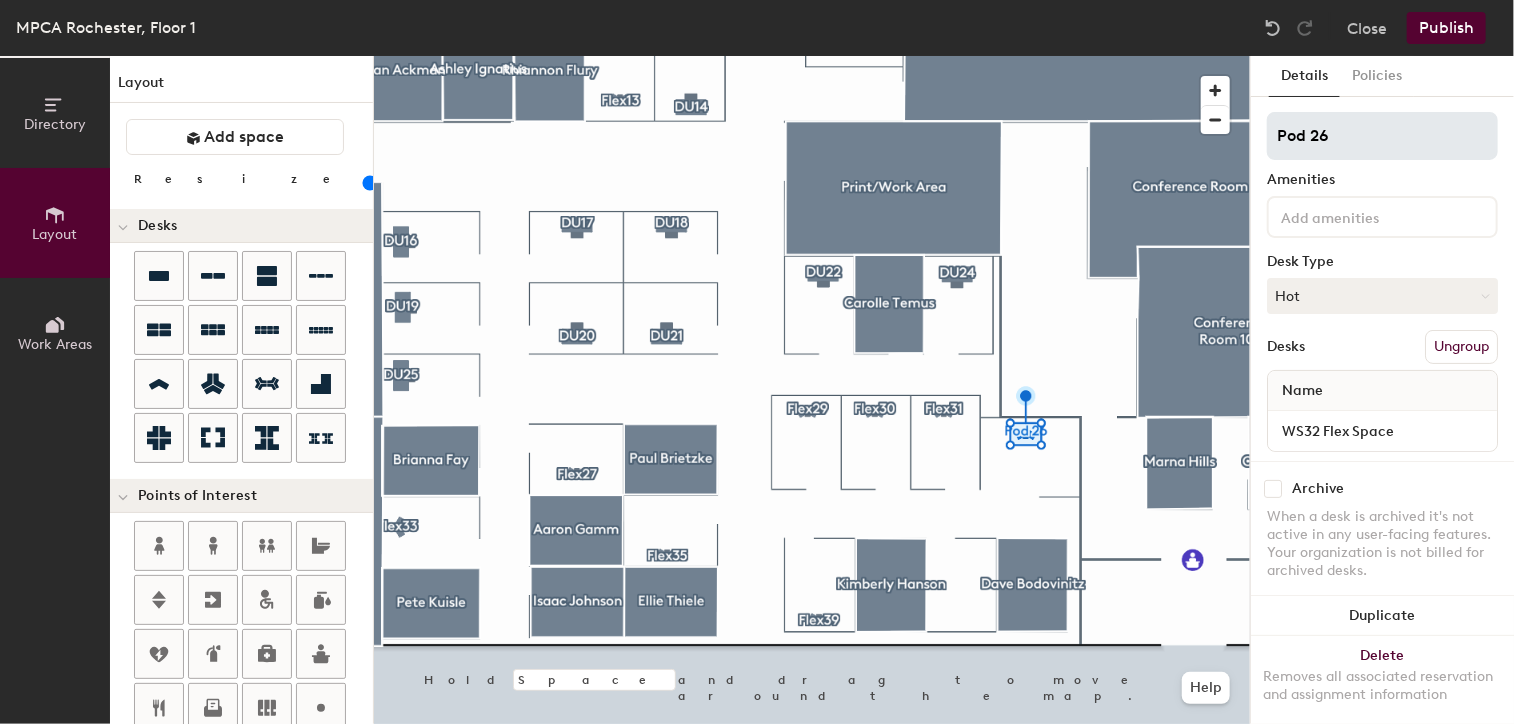 click on "Directory Layout Work Areas Layout   Add space Resize Desks Points of Interest Furnishings Seating Tables Booths Hold Space and drag to move around the map. Help Details Policies Pod 26 Amenities Desk Type Hot Desks Ungroup Name WS32 Flex Space Archive When a desk is archived it's not active in any user-facing features. Your organization is not billed for archived desks. Duplicate Delete Removes all associated reservation and assignment information" at bounding box center [757, 390] 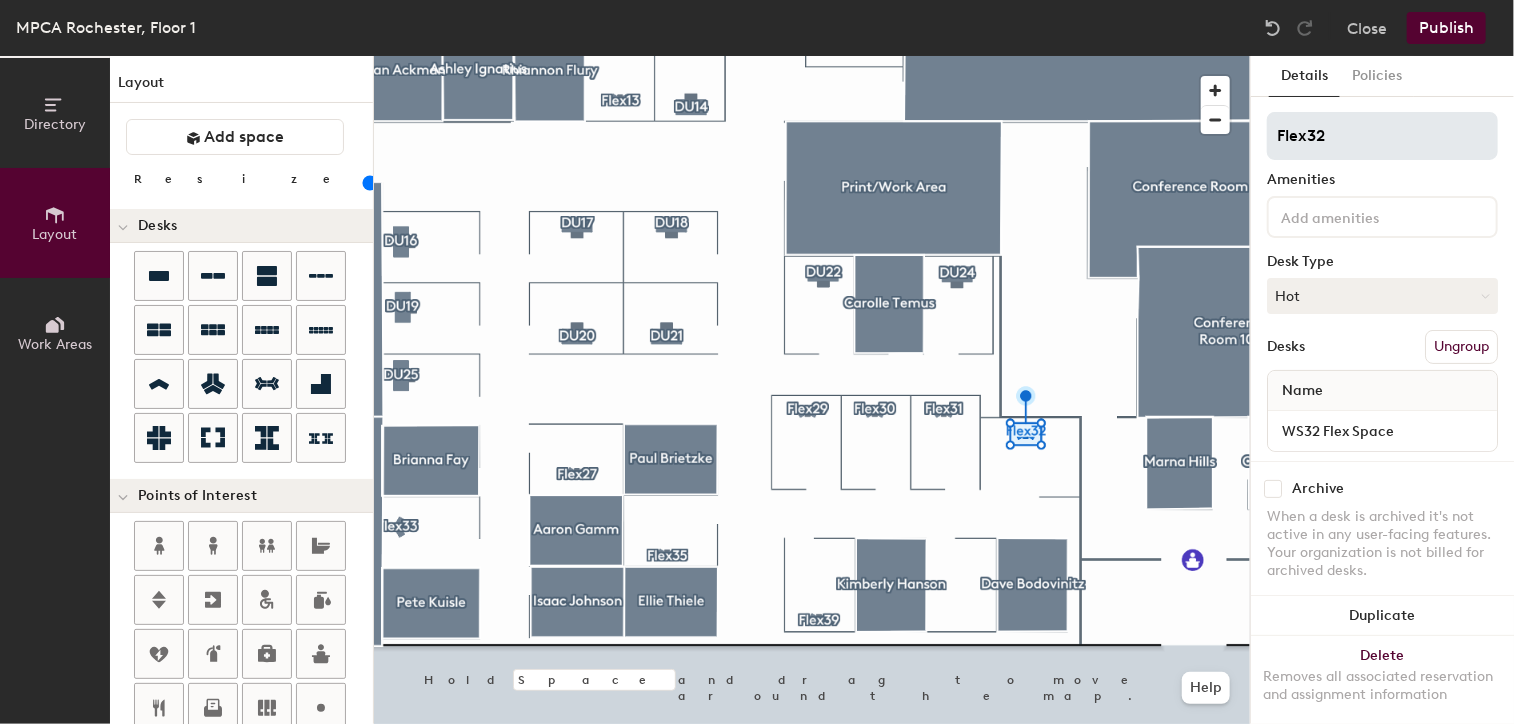 type on "Flex32" 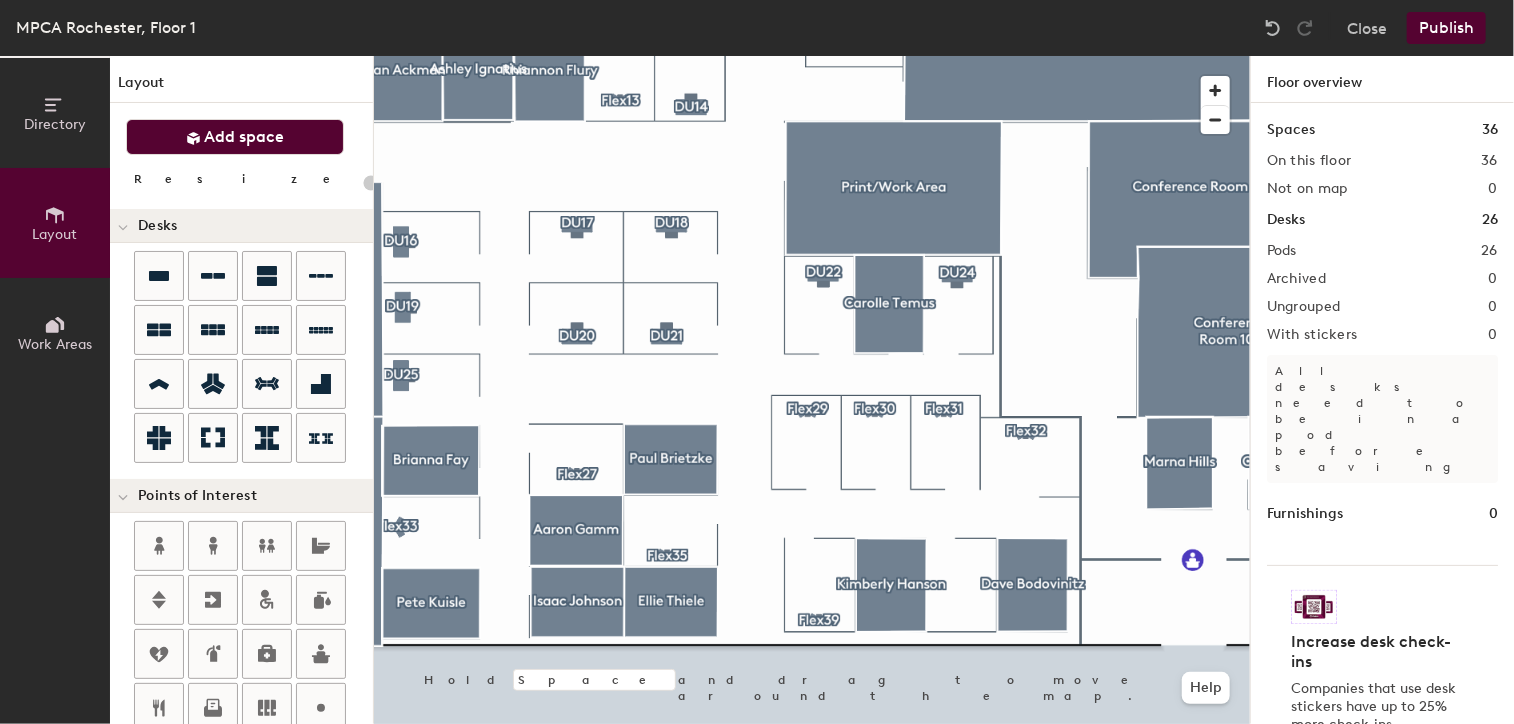 click on "Add space" at bounding box center [245, 137] 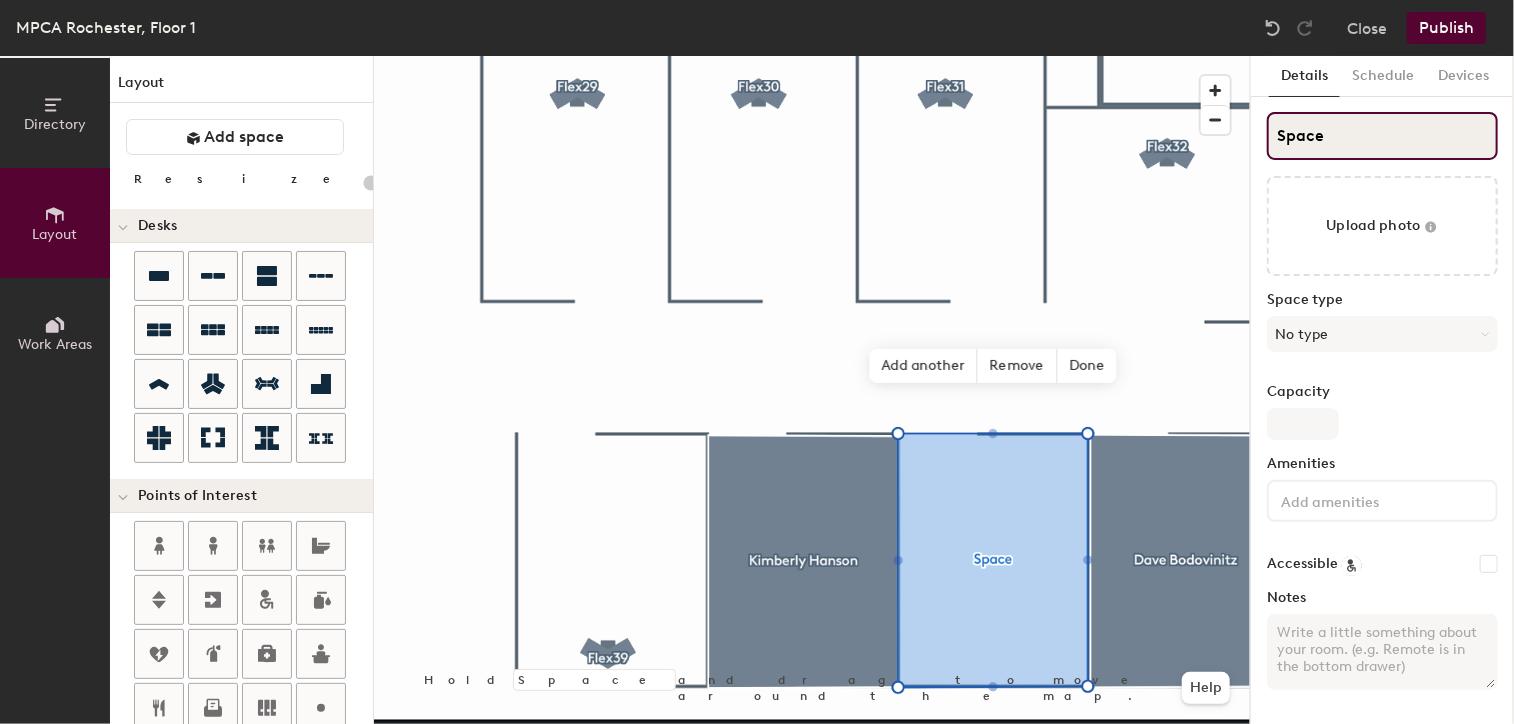 click on "Space" at bounding box center [1382, 136] 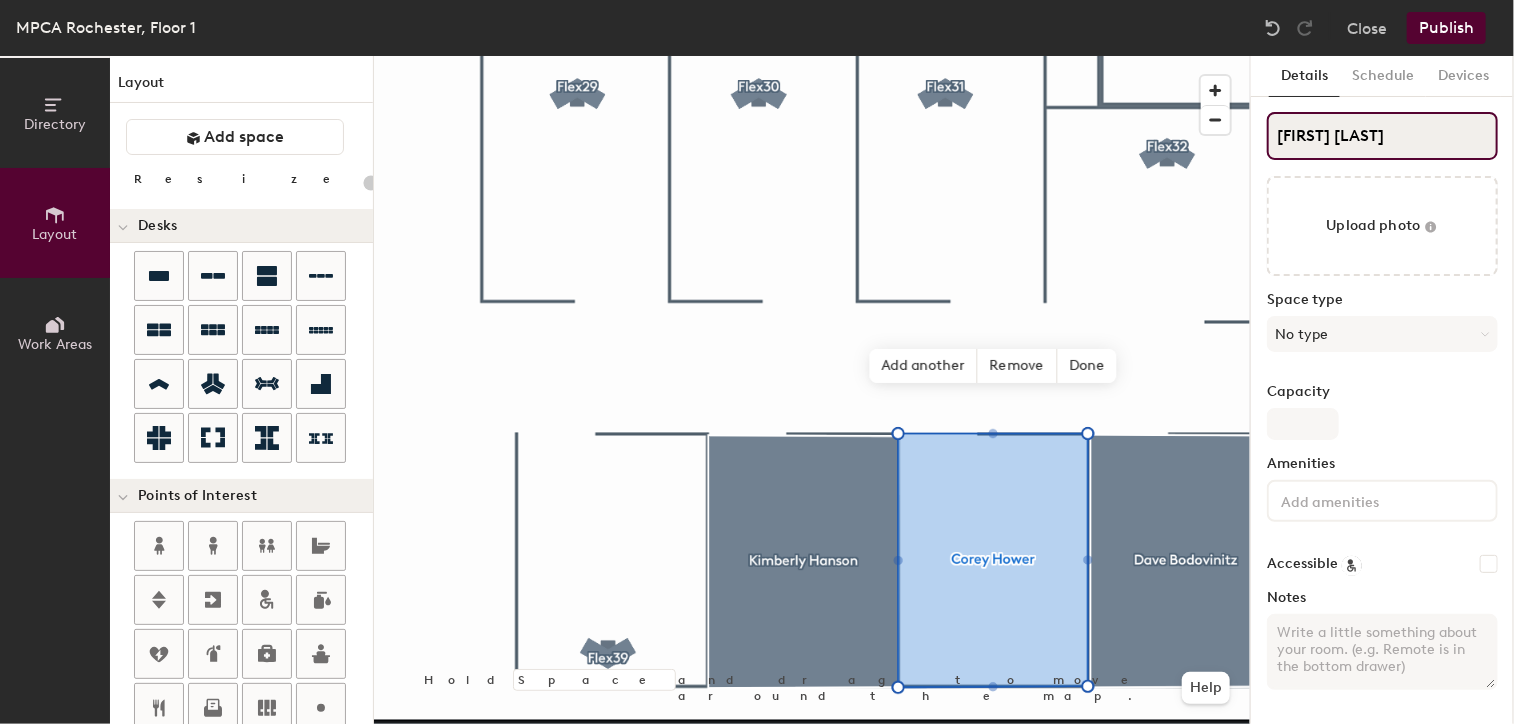 type on "[FIRST] [LAST]" 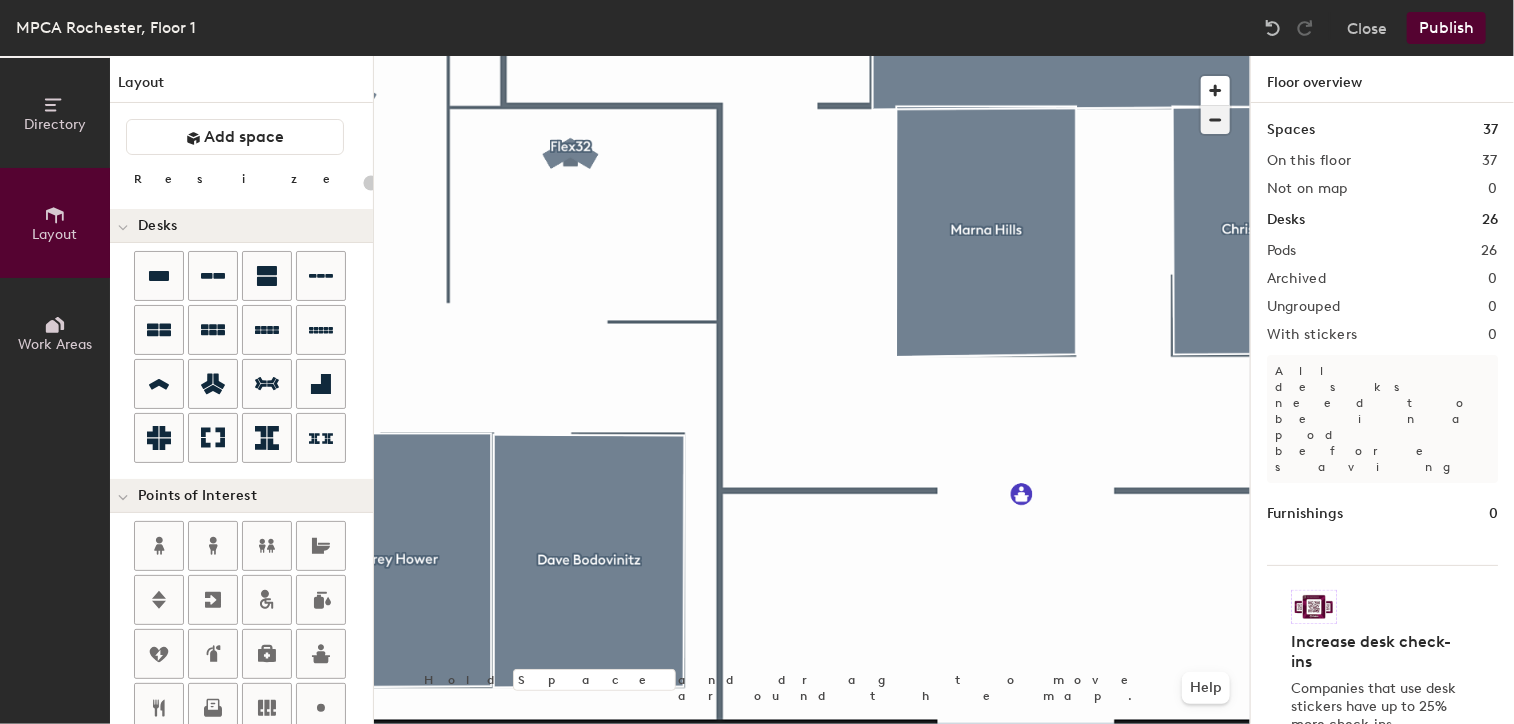 click at bounding box center (1215, 120) 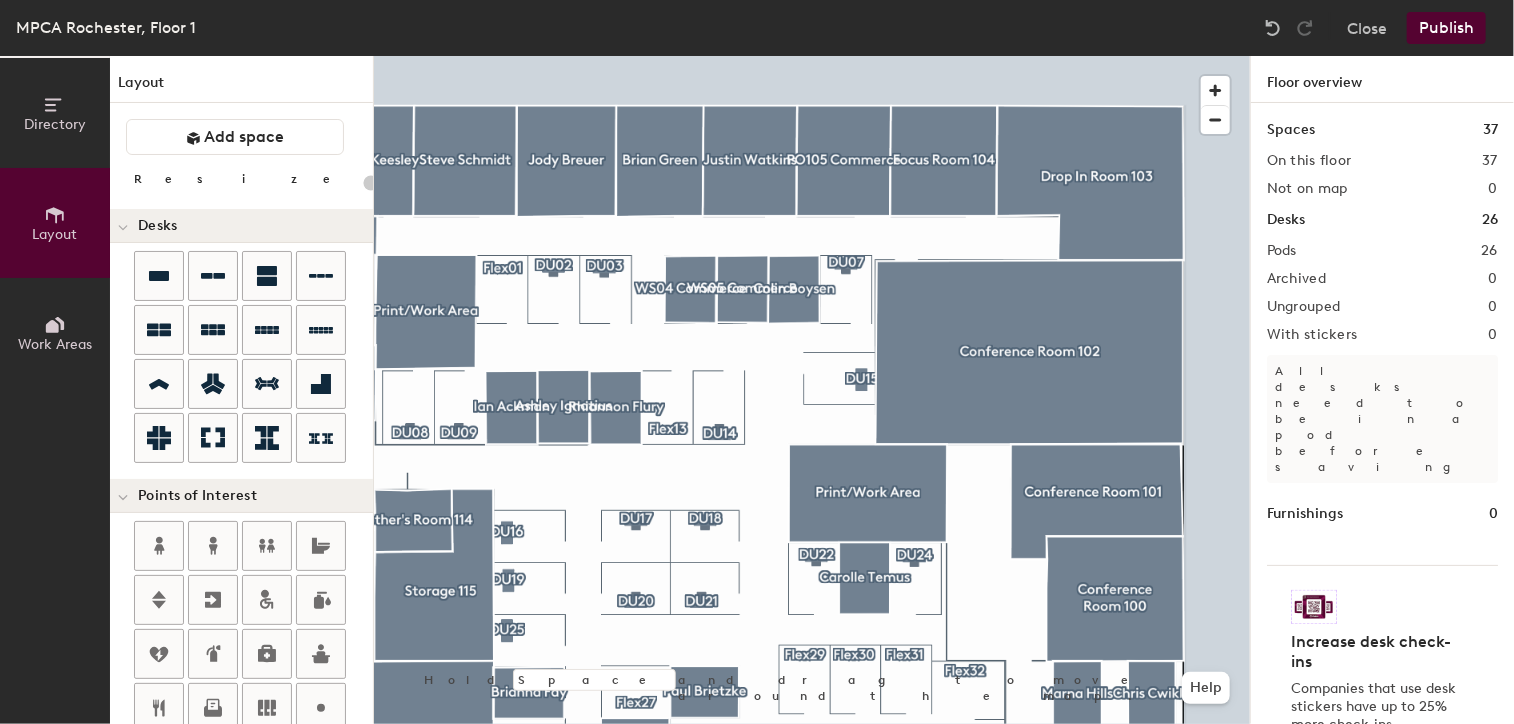 click on "Publish" at bounding box center [1446, 28] 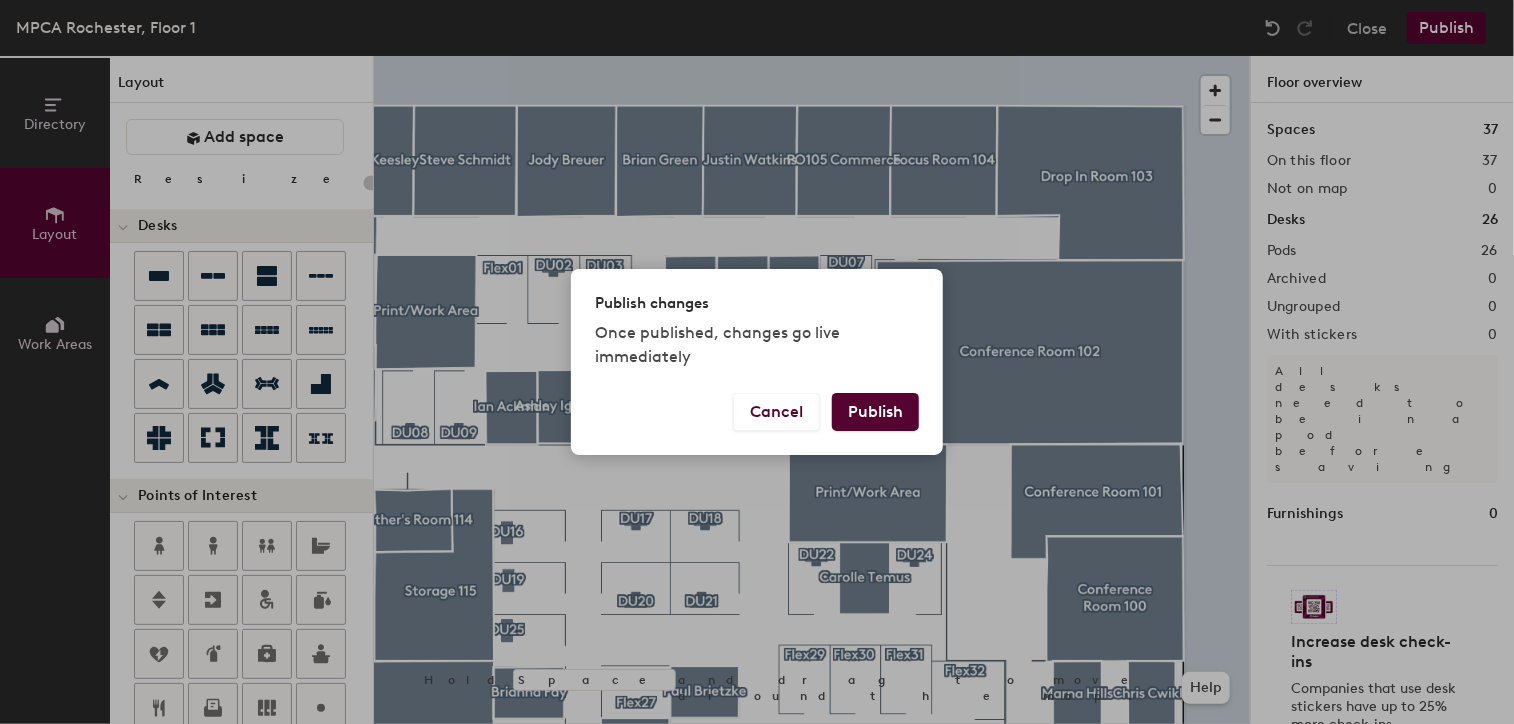 click on "Publish" at bounding box center (875, 412) 